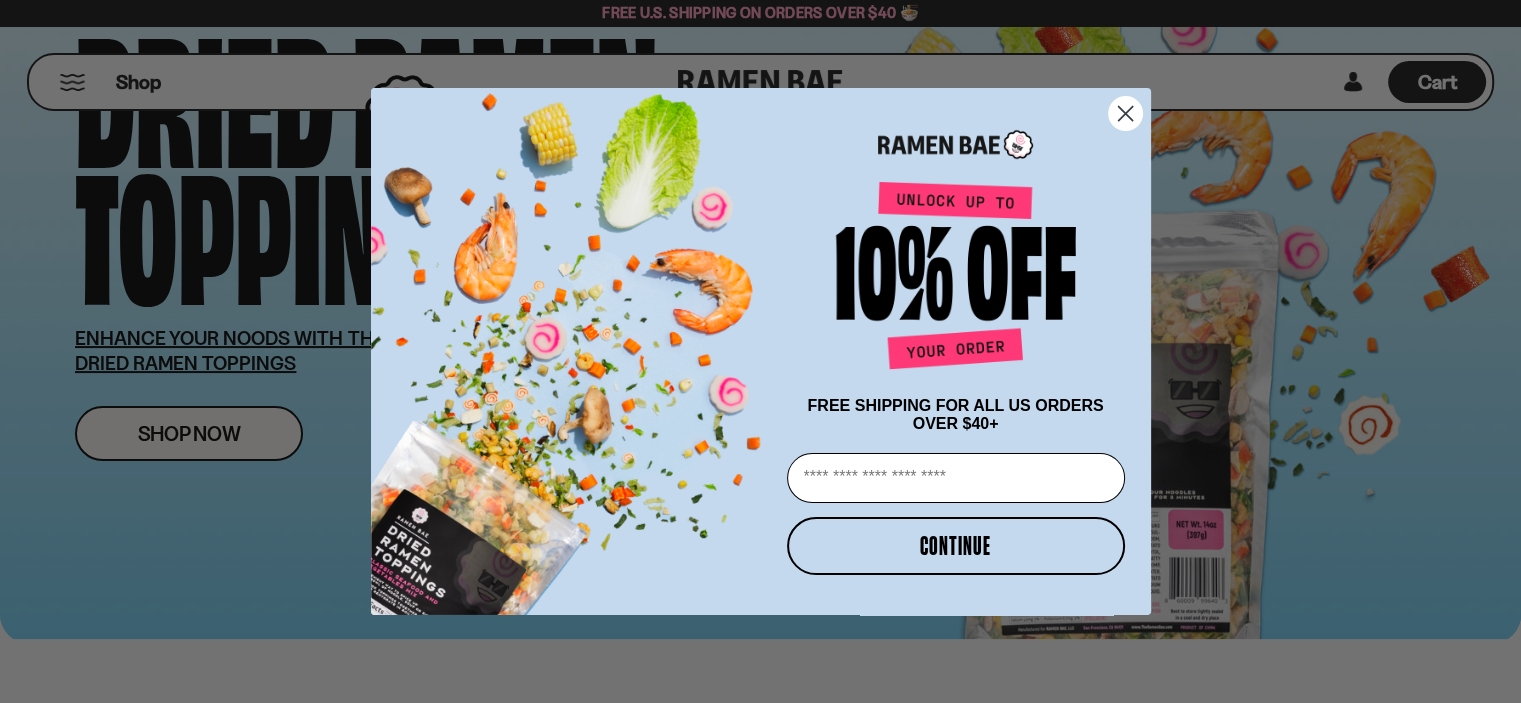 scroll, scrollTop: 300, scrollLeft: 0, axis: vertical 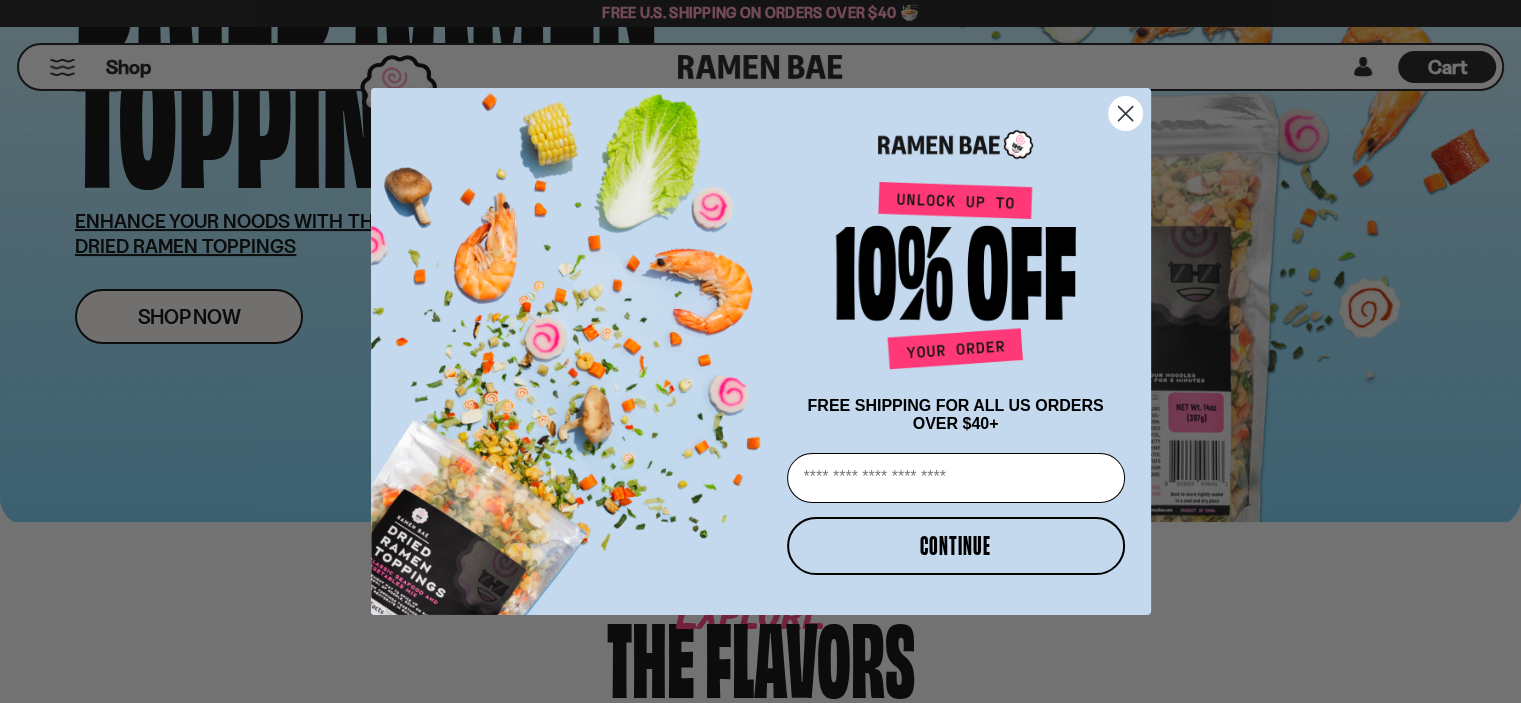 click 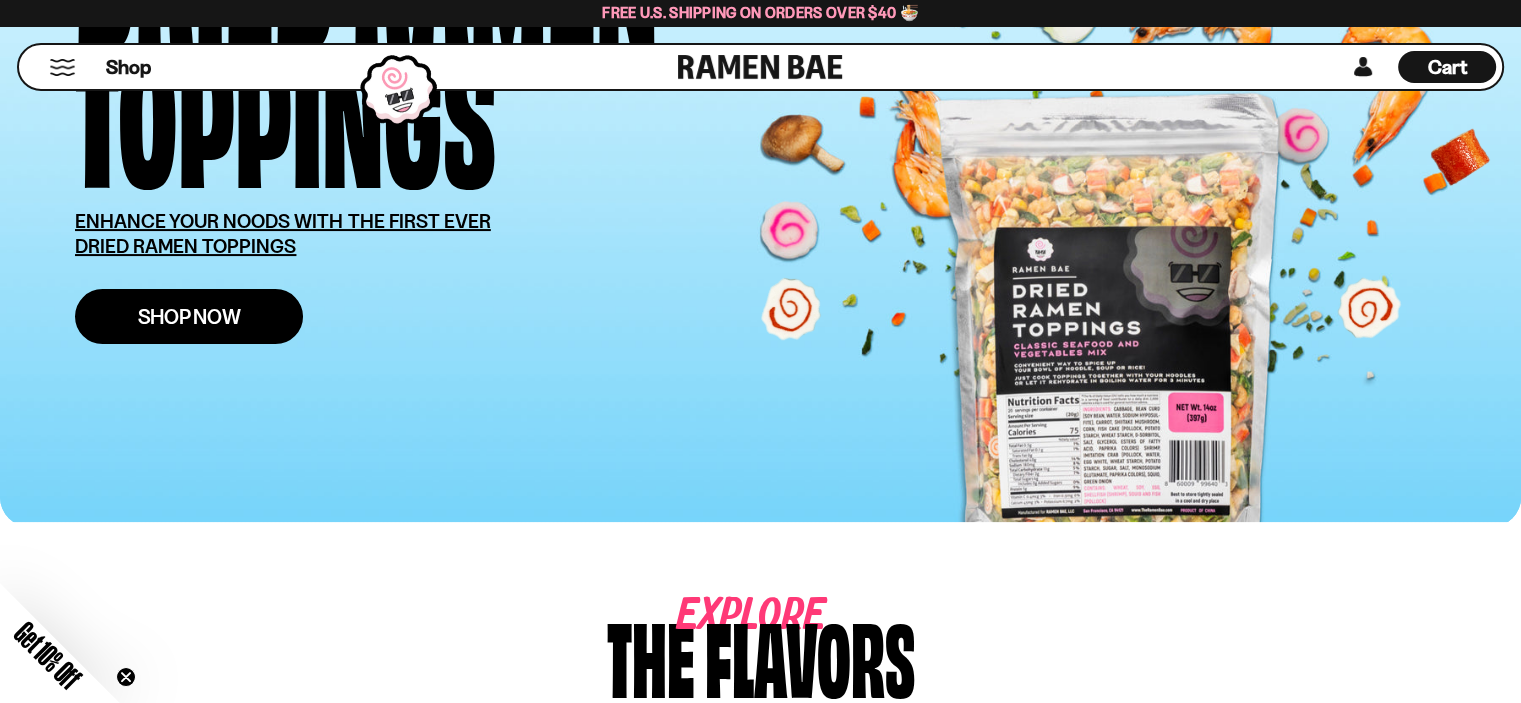 click on "Shop Now" at bounding box center (189, 316) 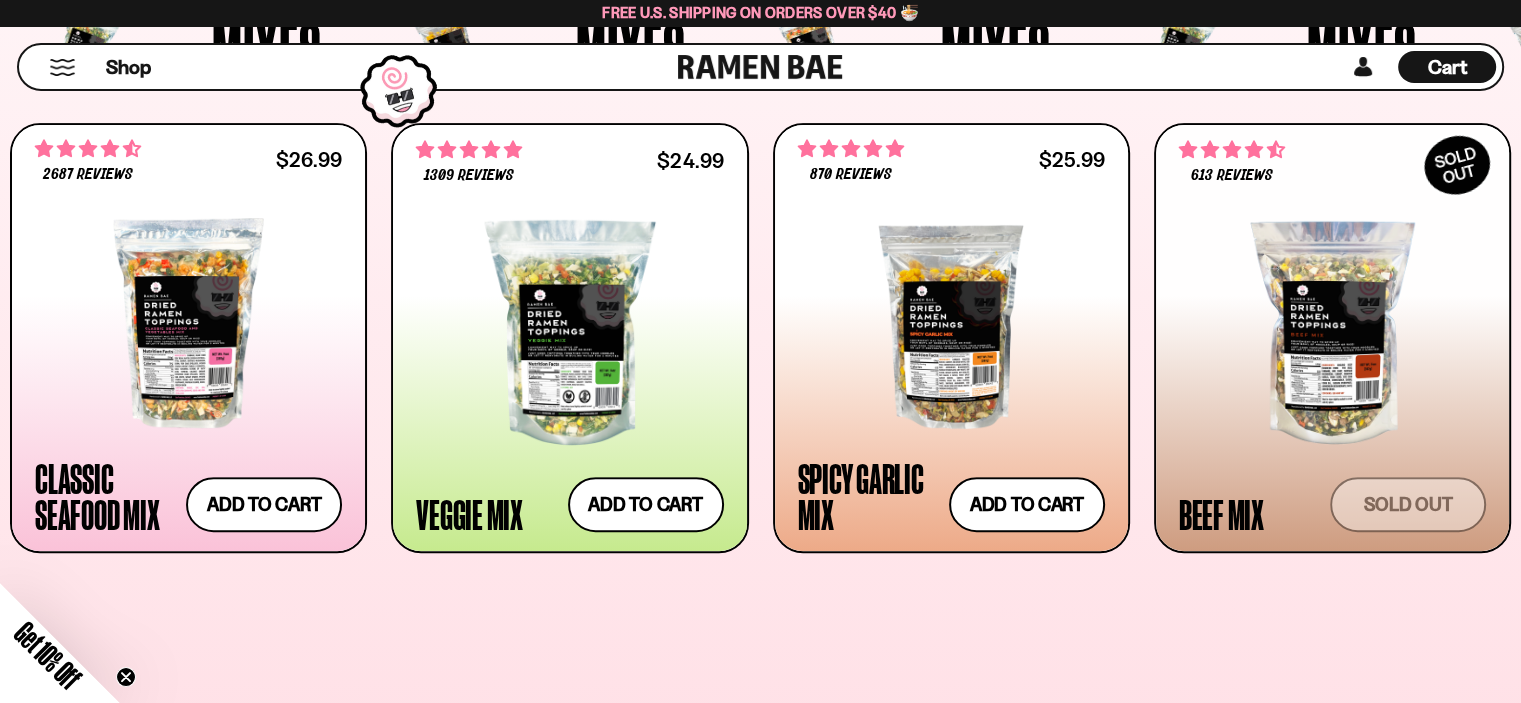 scroll, scrollTop: 800, scrollLeft: 0, axis: vertical 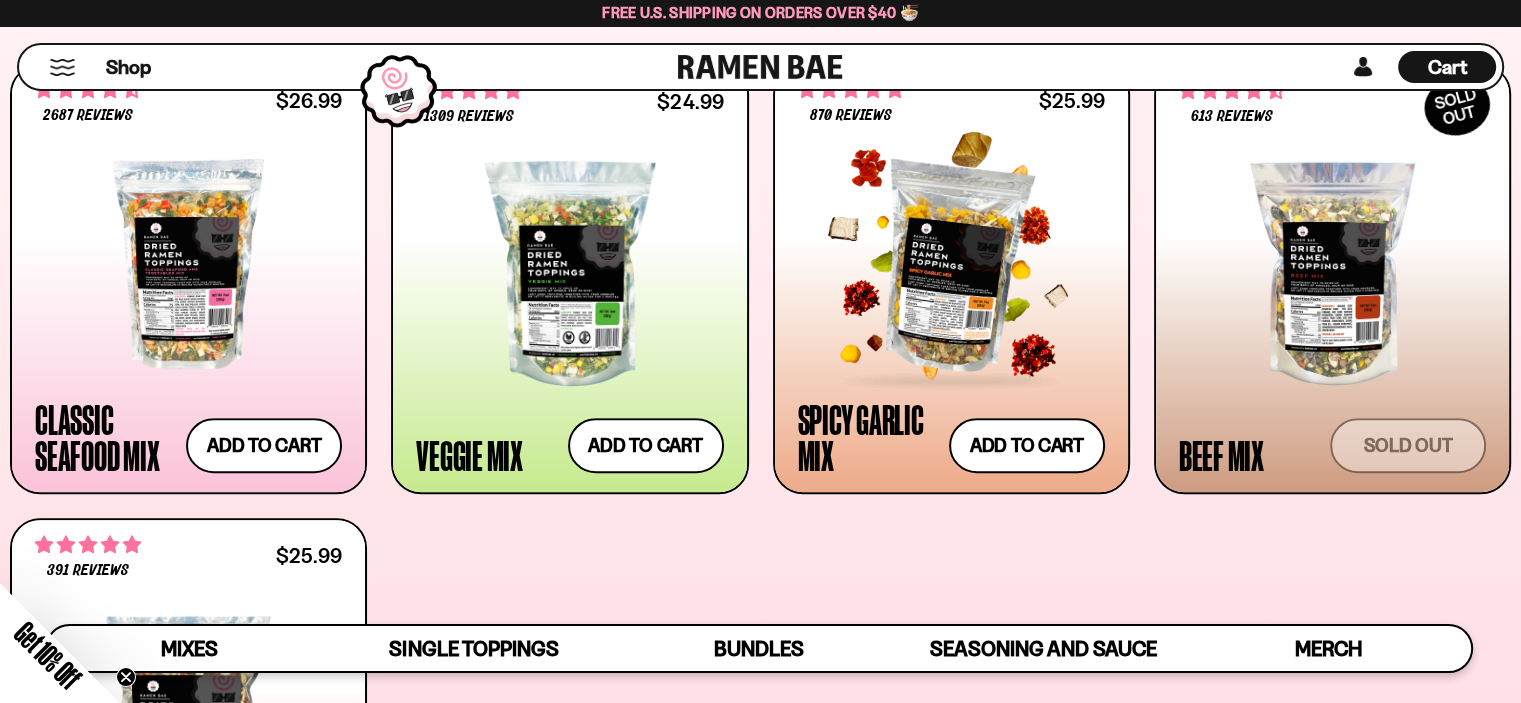 click at bounding box center (951, 264) 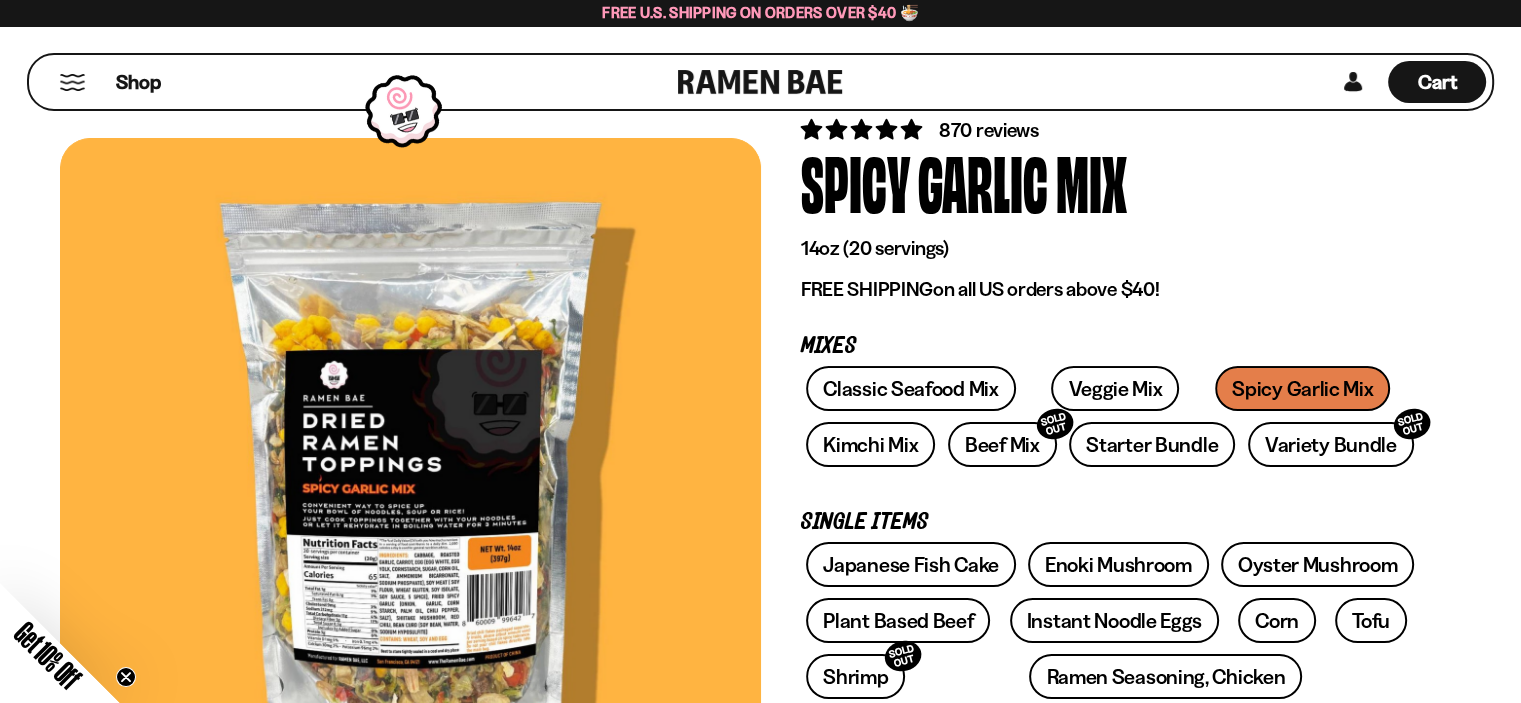 scroll, scrollTop: 100, scrollLeft: 0, axis: vertical 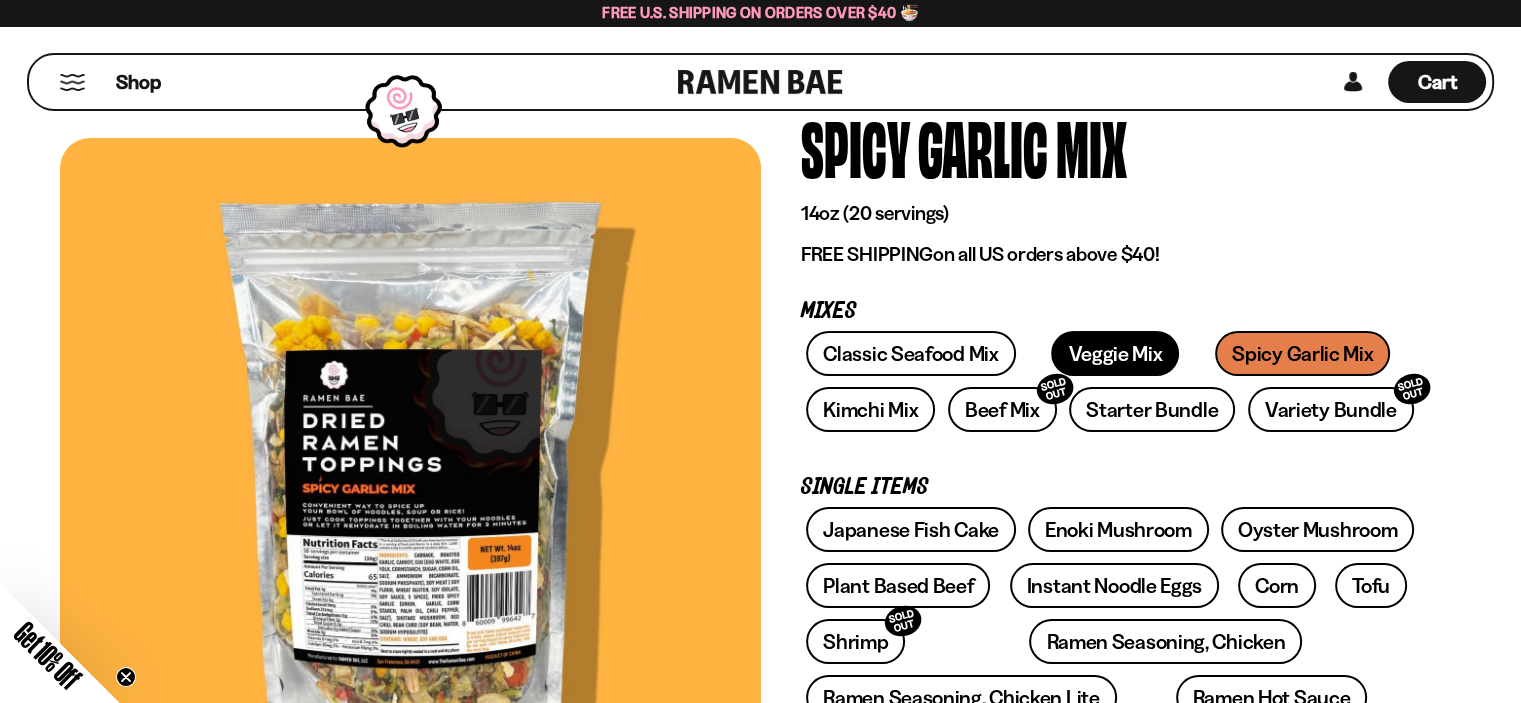 click on "Veggie Mix" at bounding box center (1115, 353) 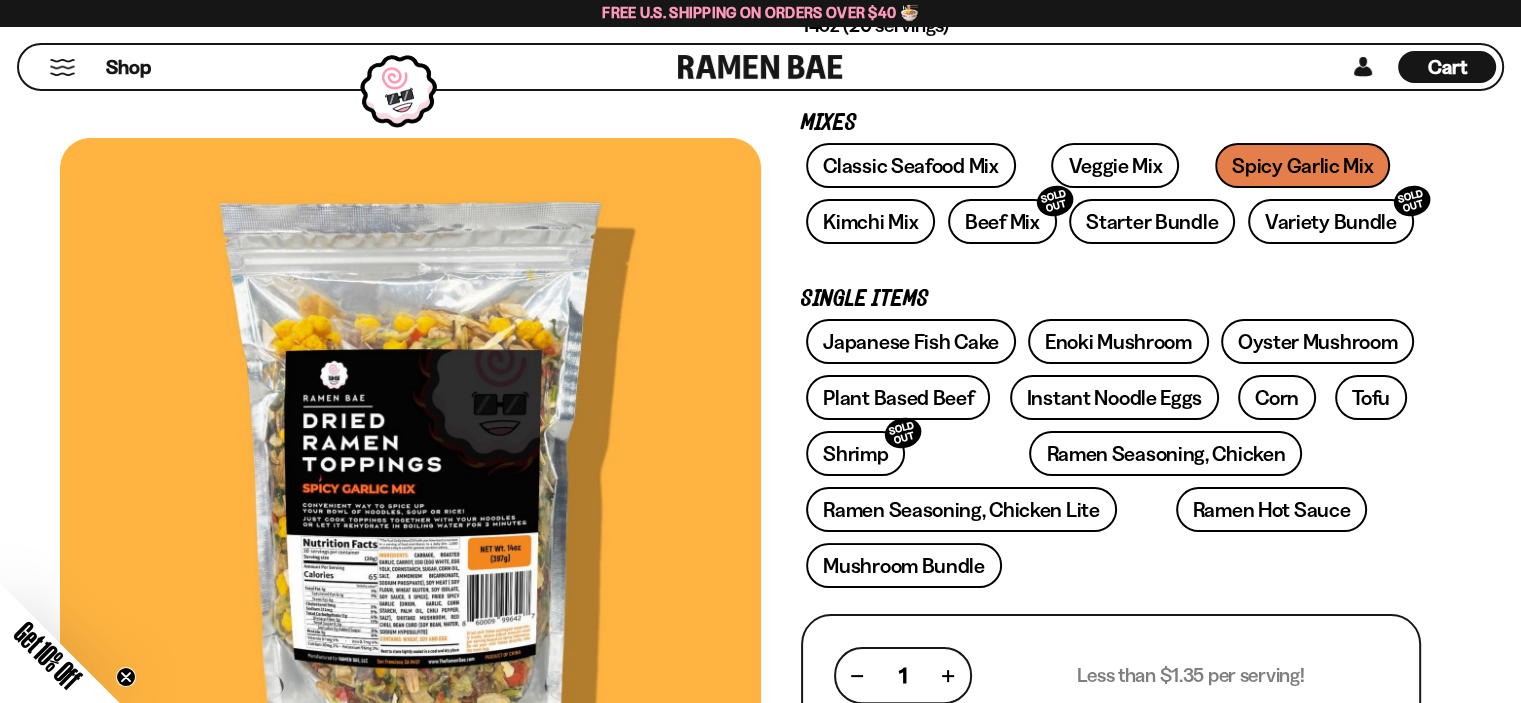 scroll, scrollTop: 300, scrollLeft: 0, axis: vertical 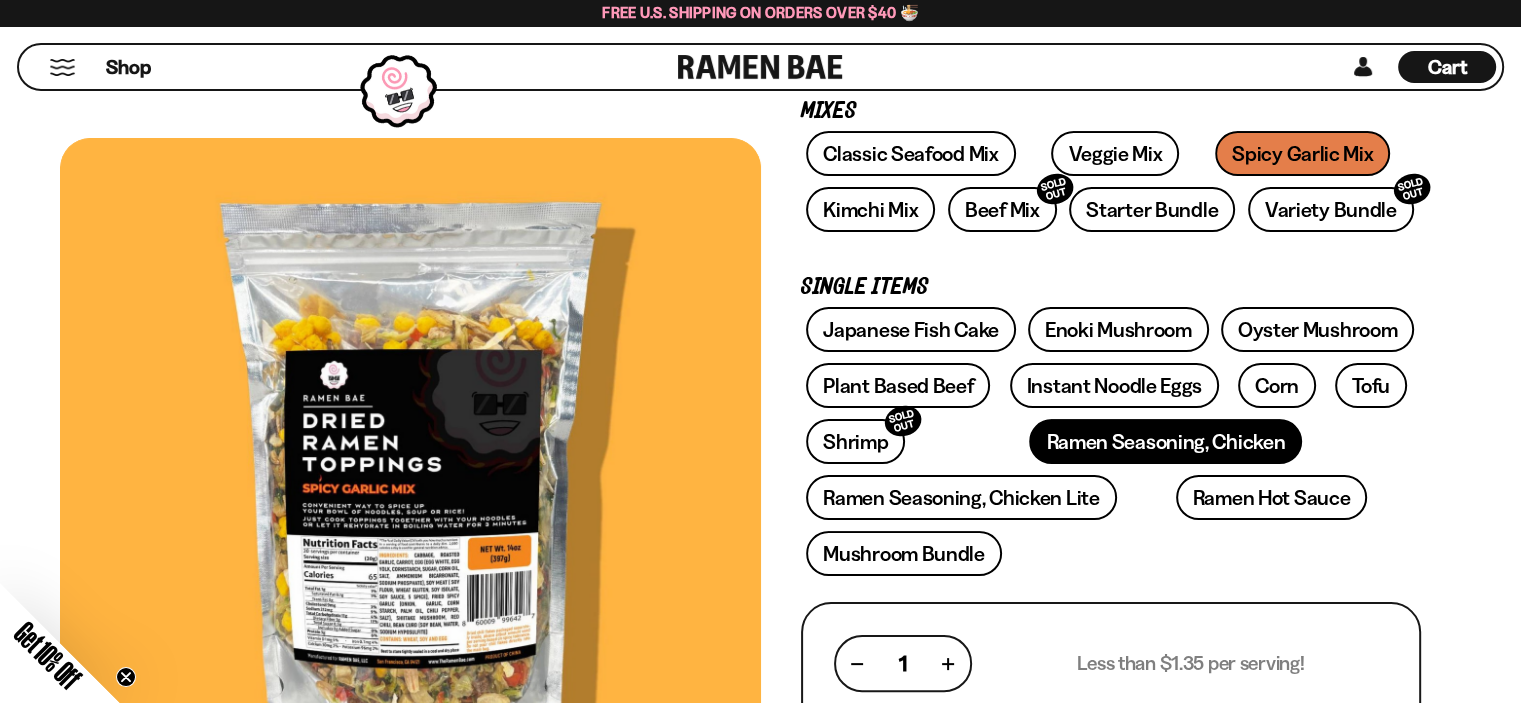 click on "Ramen Seasoning, Chicken" at bounding box center (1165, 441) 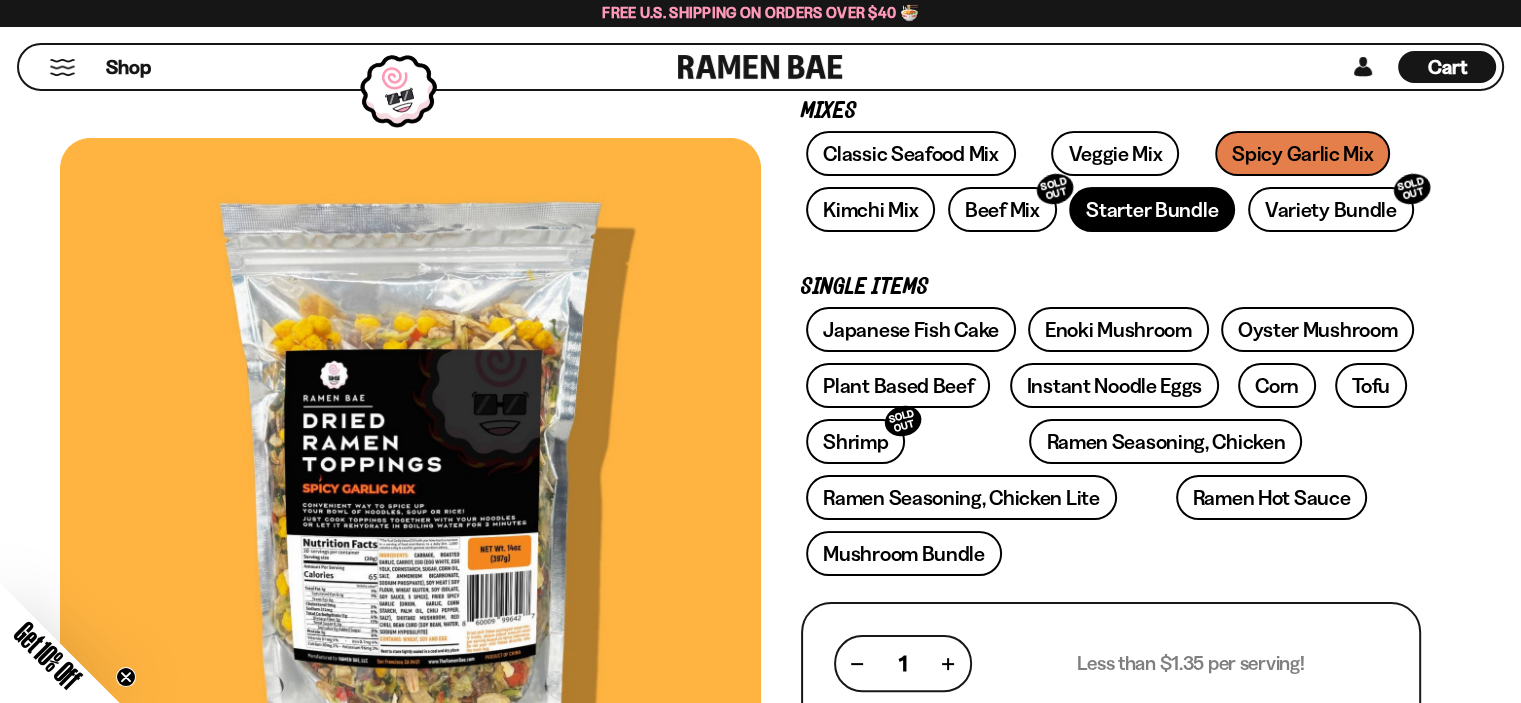 click on "Starter Bundle" at bounding box center (1152, 209) 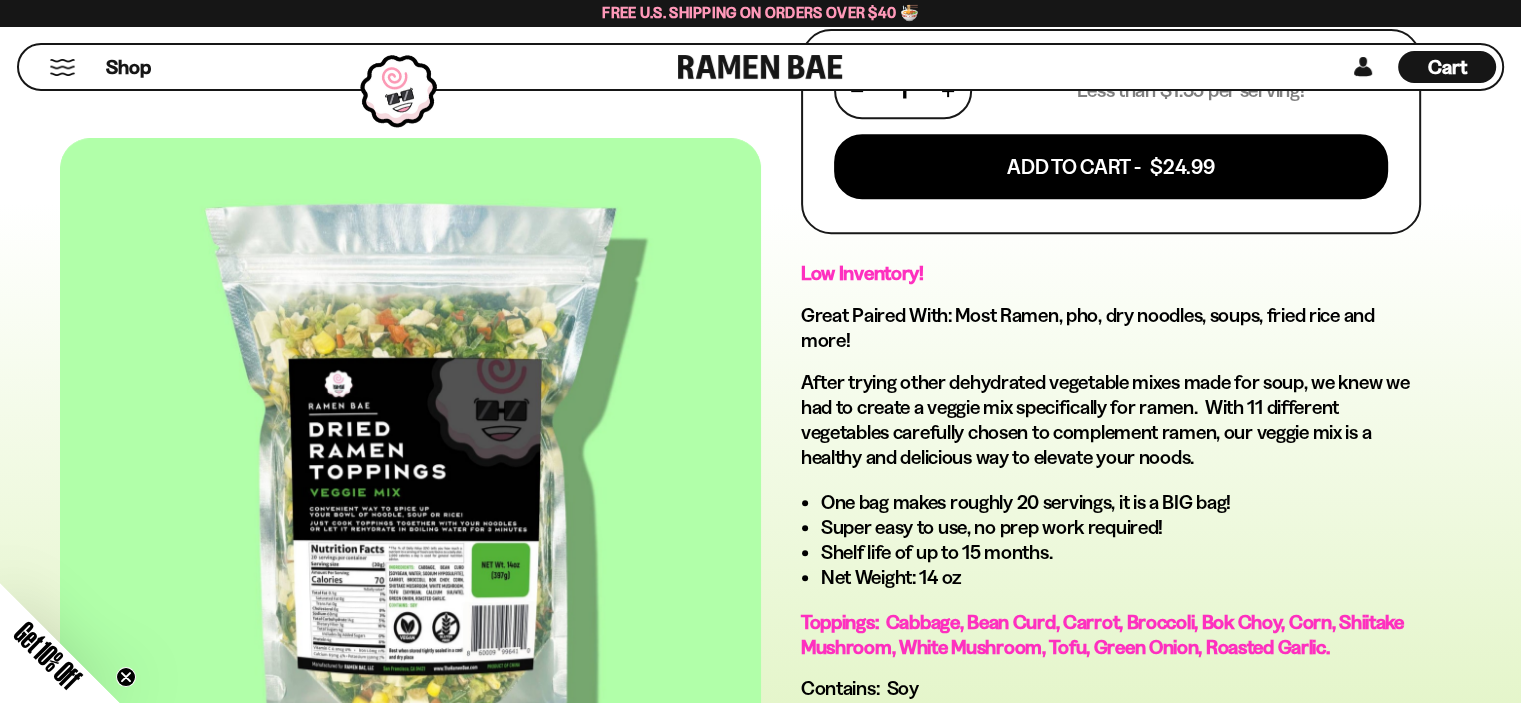 scroll, scrollTop: 1000, scrollLeft: 0, axis: vertical 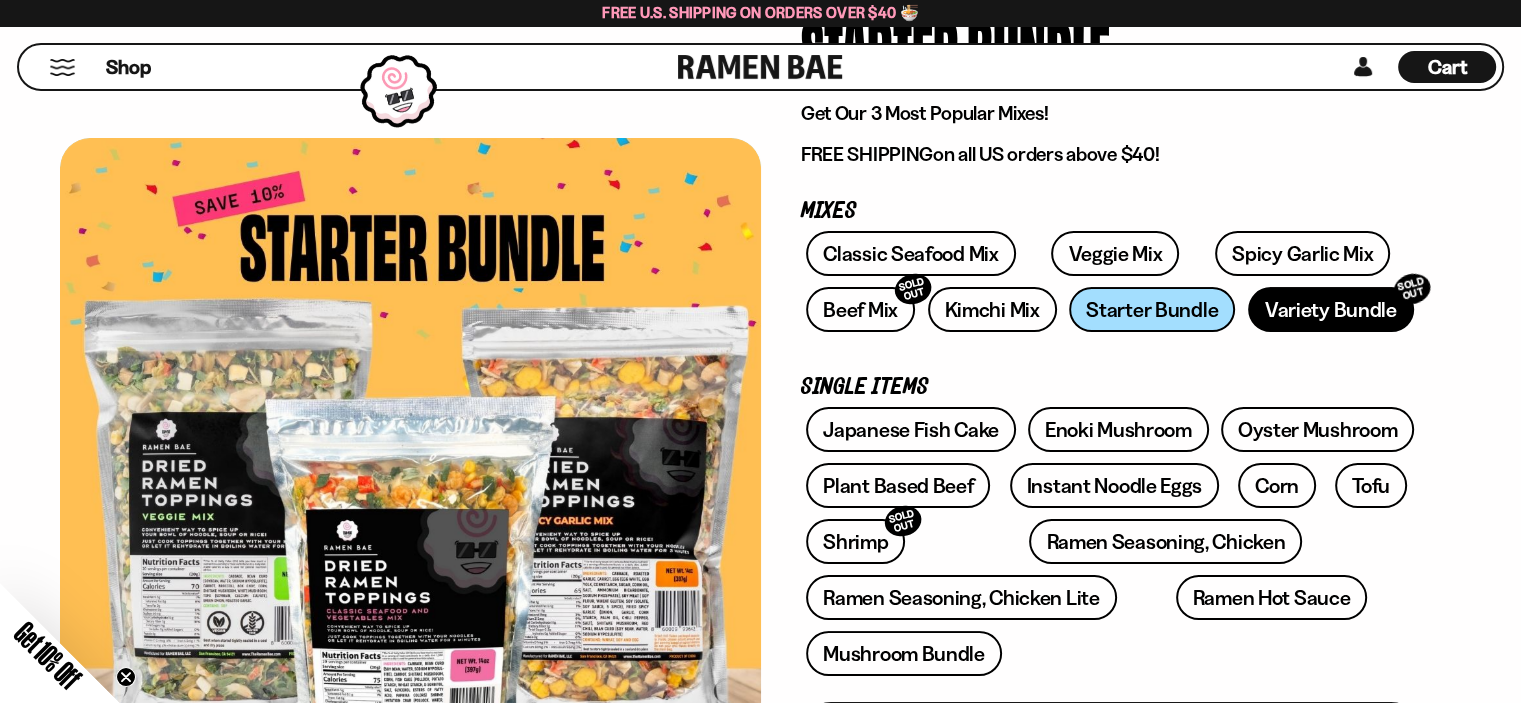 click on "Variety Bundle
SOLD OUT" at bounding box center (1331, 309) 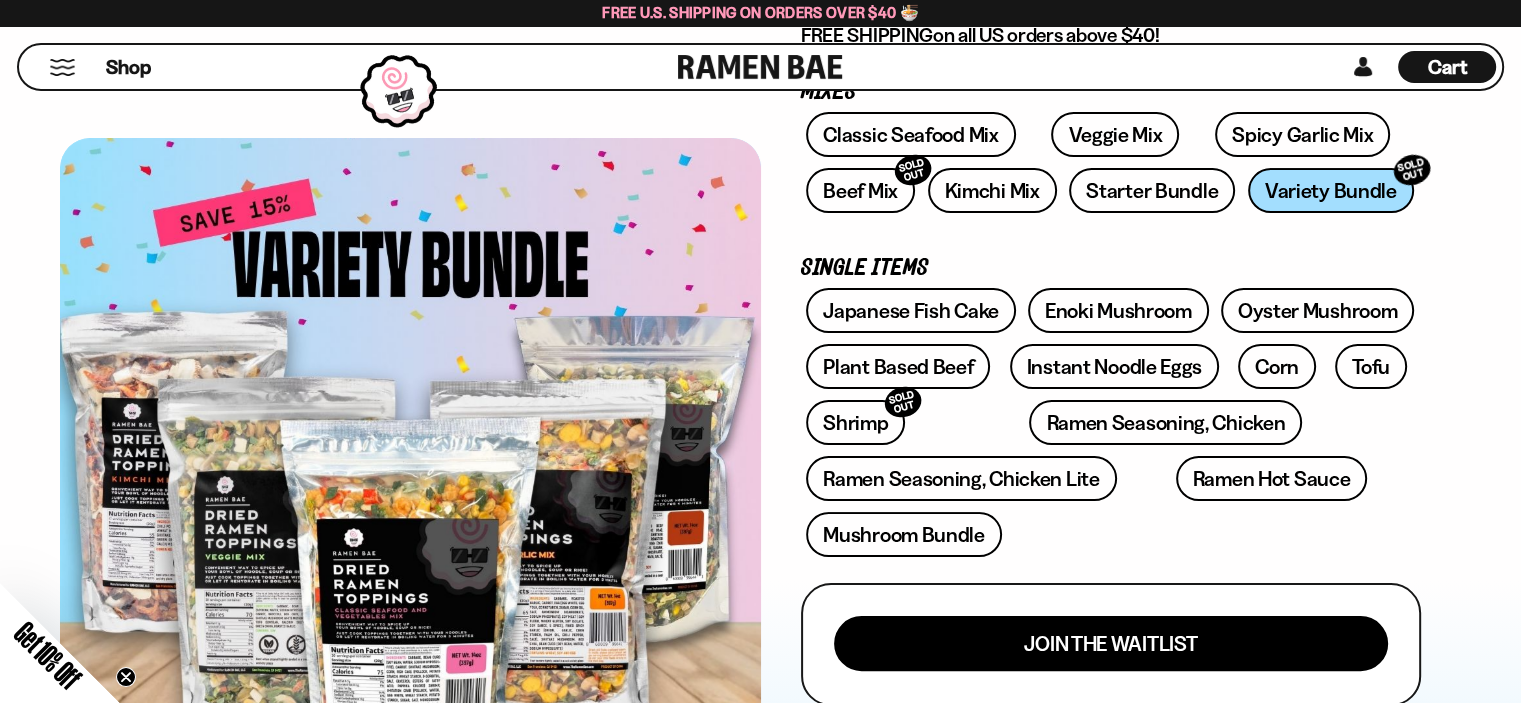 scroll, scrollTop: 300, scrollLeft: 0, axis: vertical 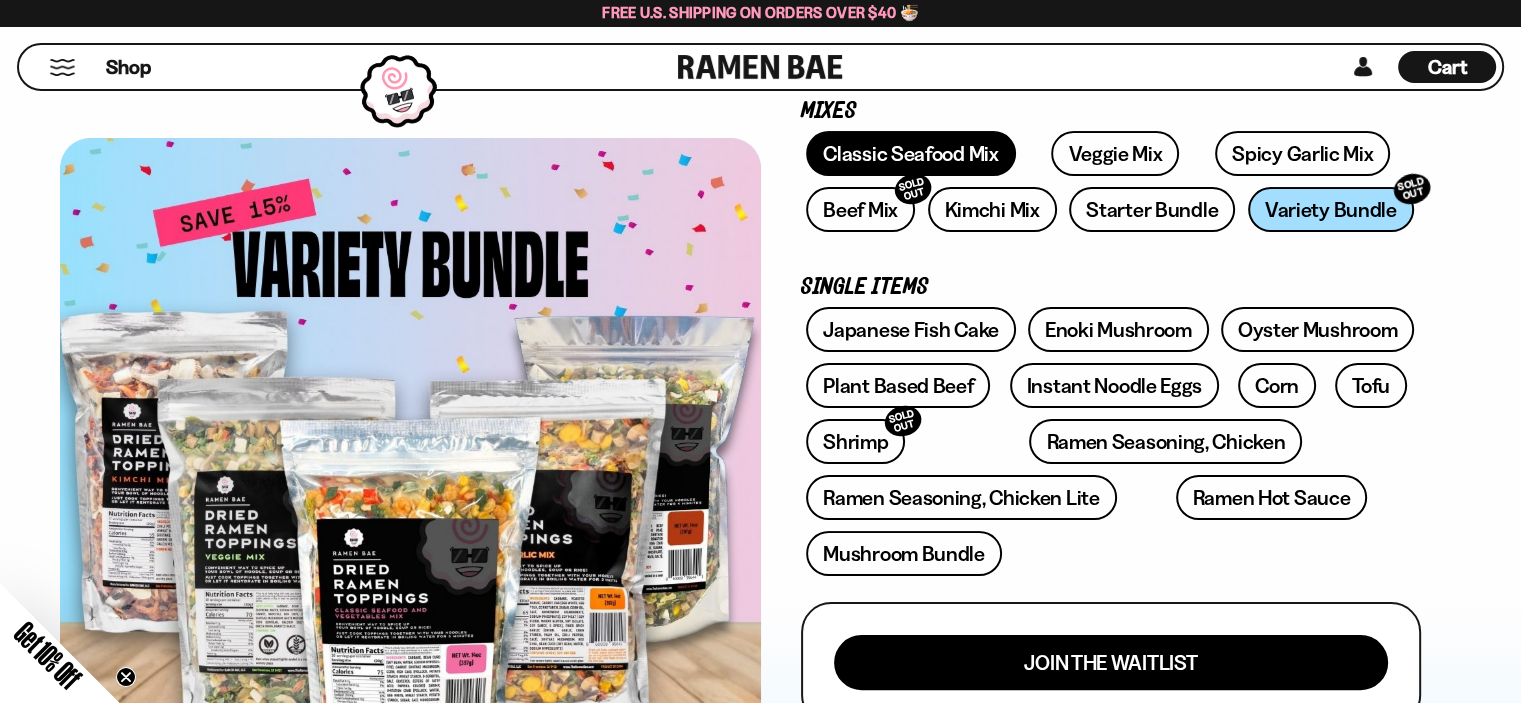 click on "Classic Seafood Mix" at bounding box center (910, 153) 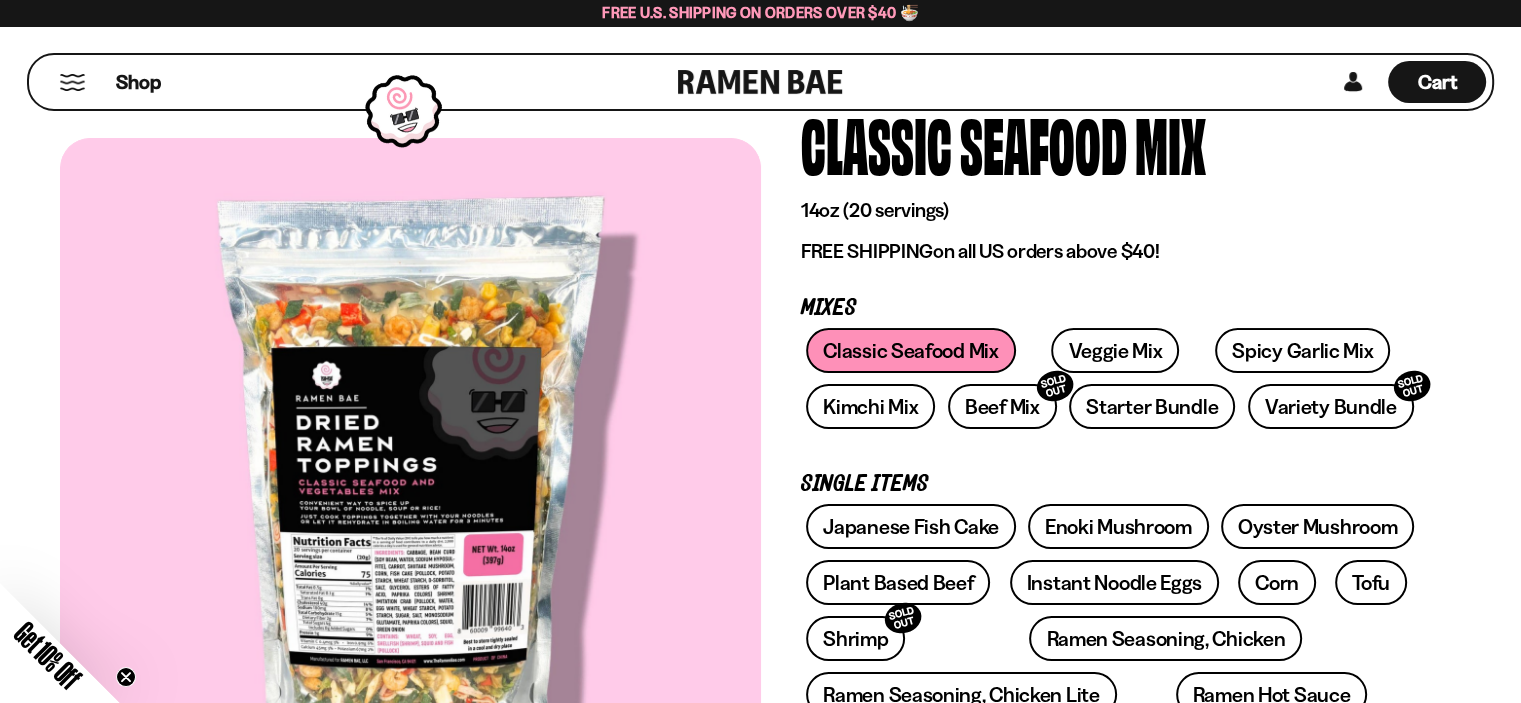 scroll, scrollTop: 0, scrollLeft: 0, axis: both 